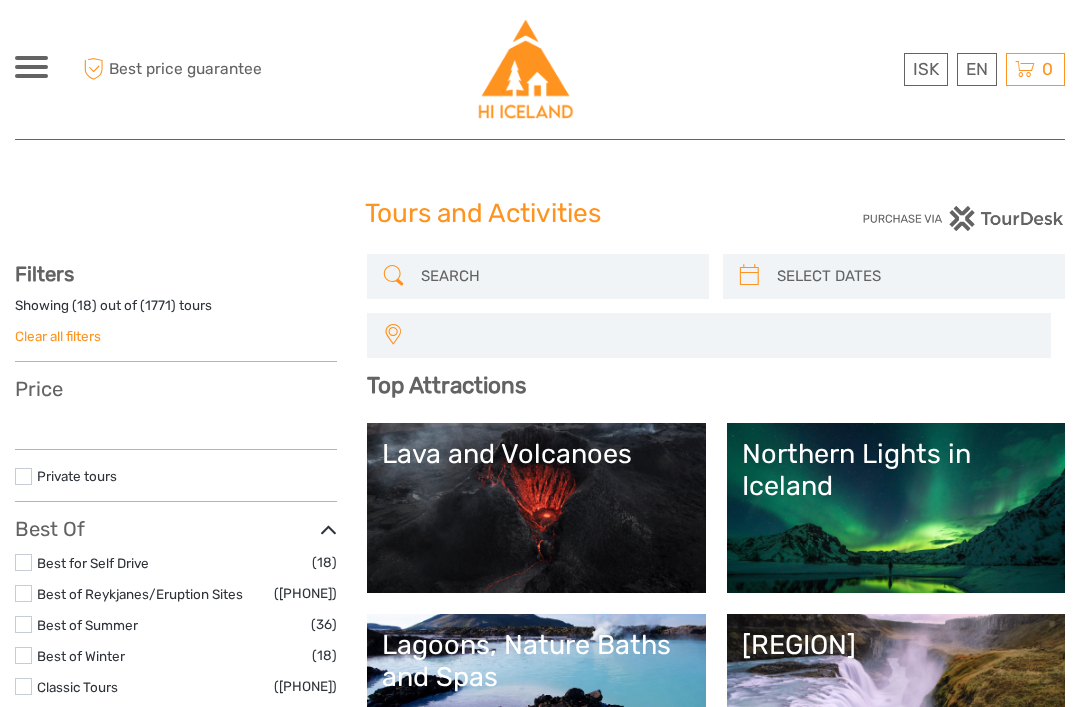 scroll, scrollTop: 0, scrollLeft: 0, axis: both 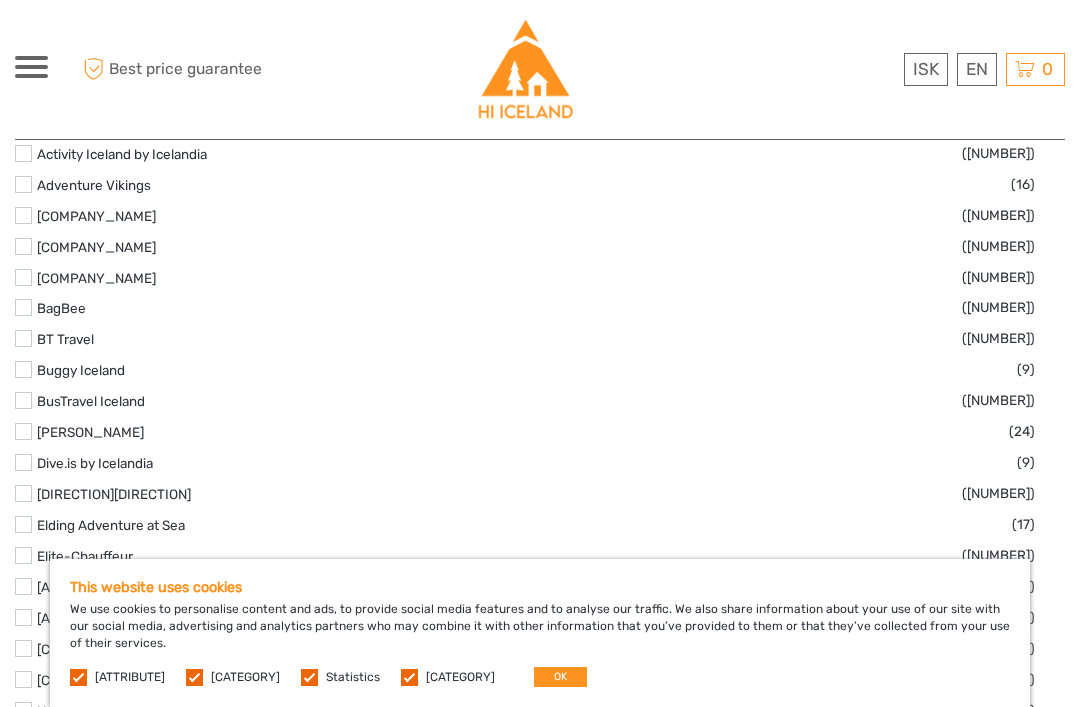 click on "book now" at bounding box center (1011, 4030) 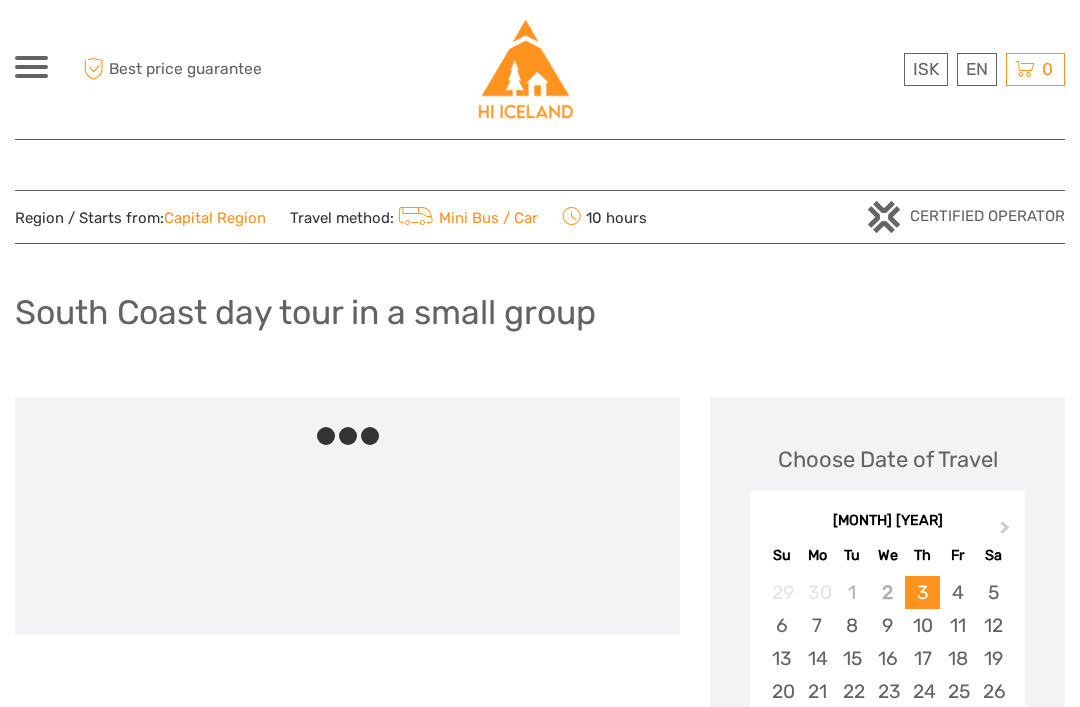 scroll, scrollTop: 0, scrollLeft: 0, axis: both 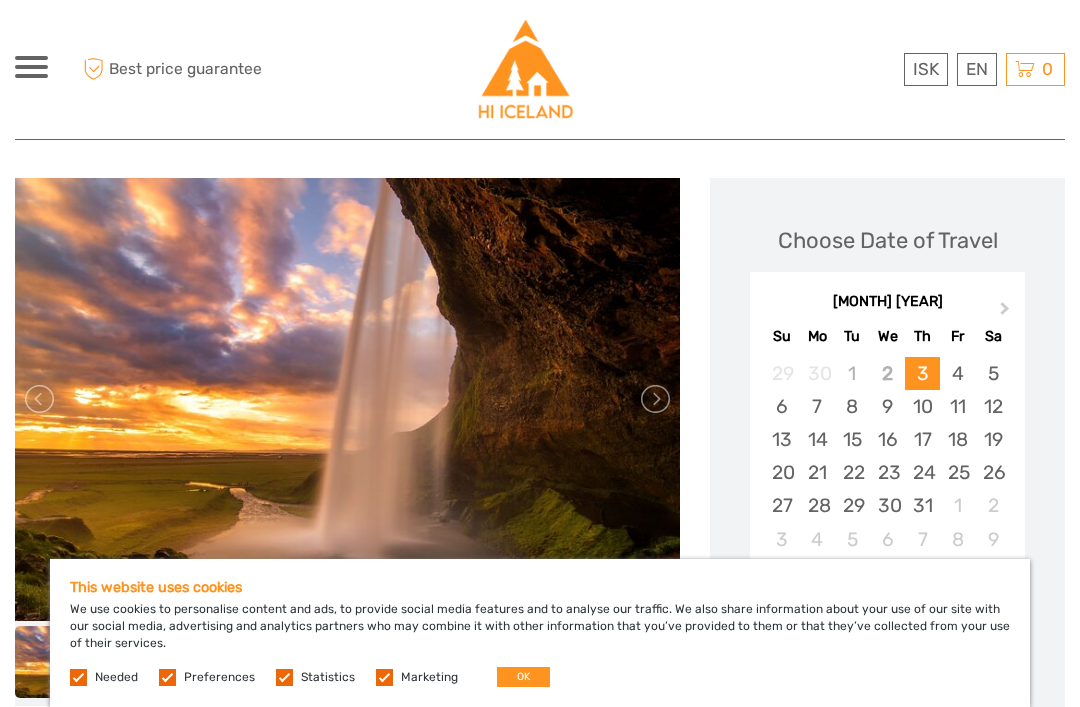 click on "13" at bounding box center (781, 439) 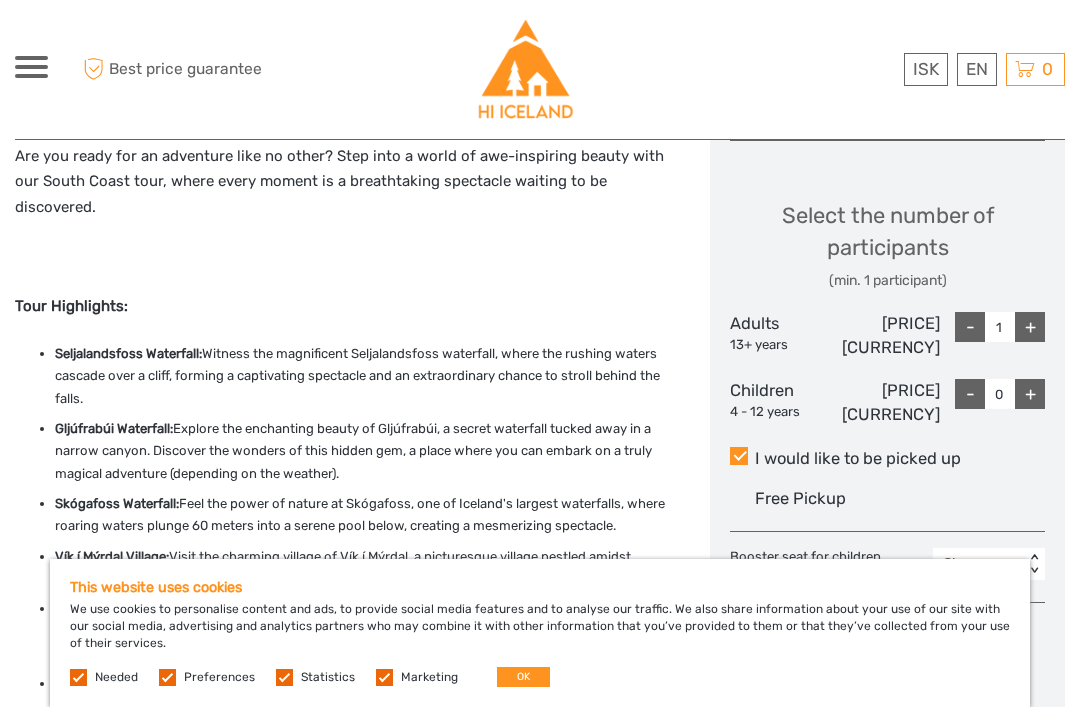 scroll, scrollTop: 845, scrollLeft: 0, axis: vertical 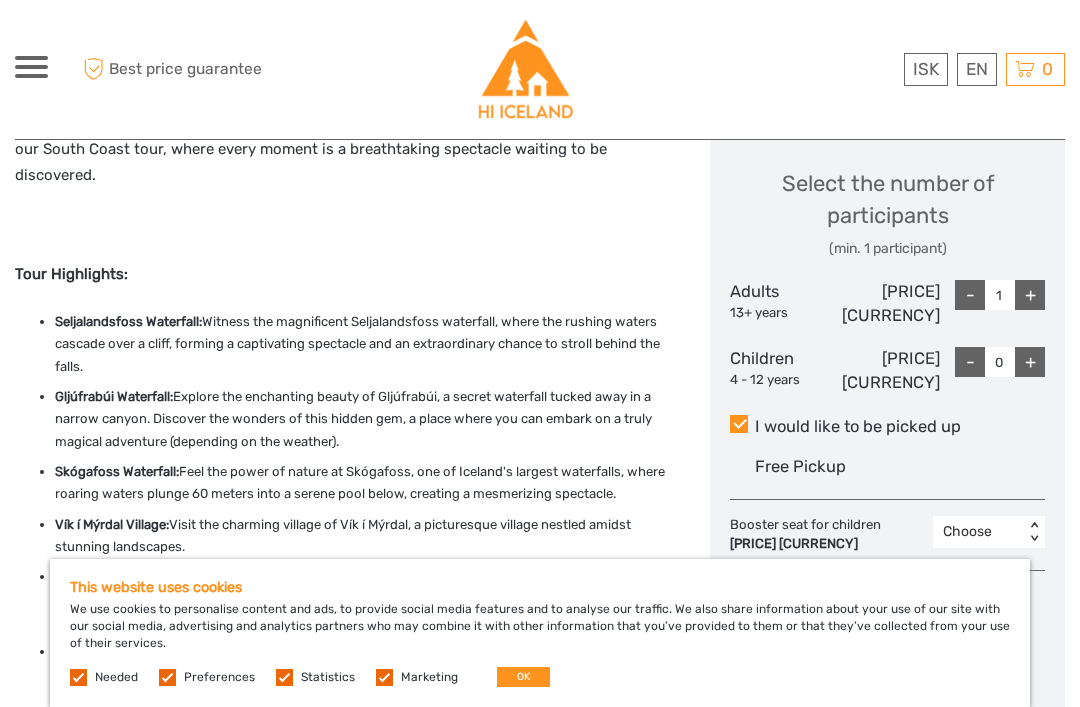 click on "+" at bounding box center (1030, 295) 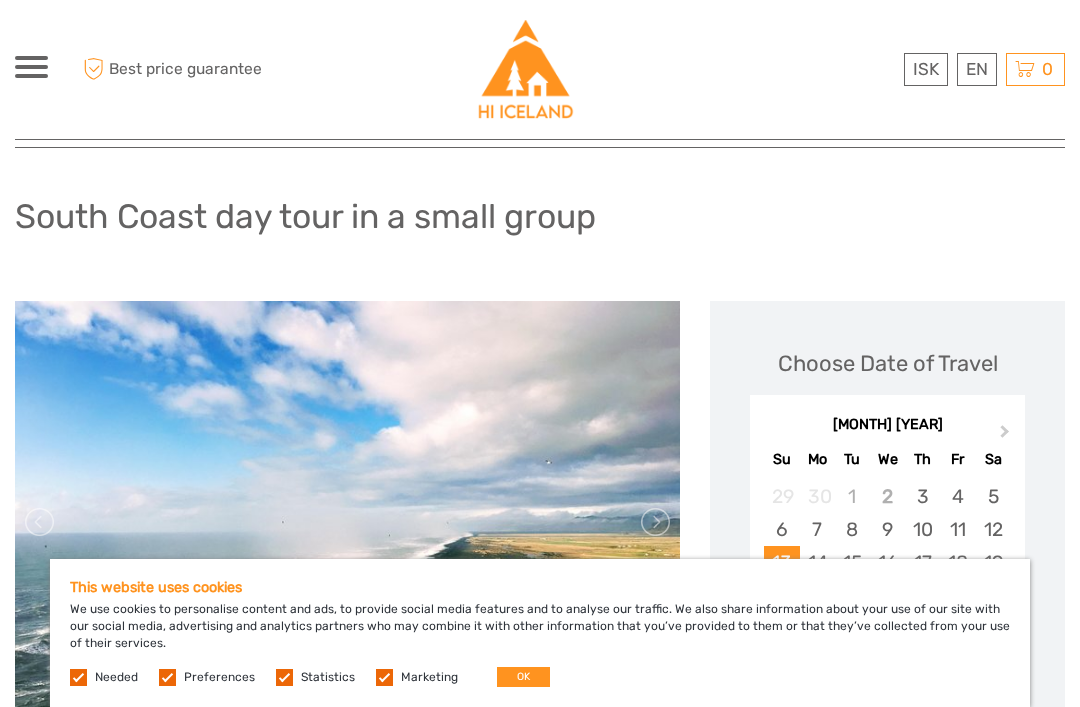 scroll, scrollTop: 0, scrollLeft: 0, axis: both 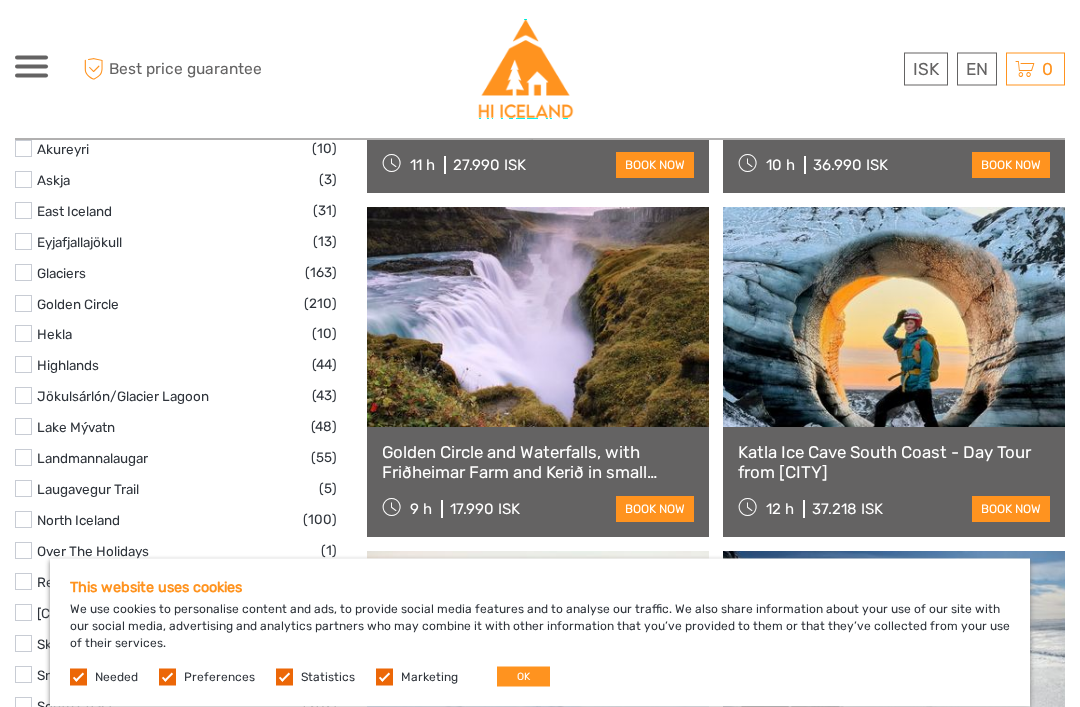 click on "book now" at bounding box center [655, 510] 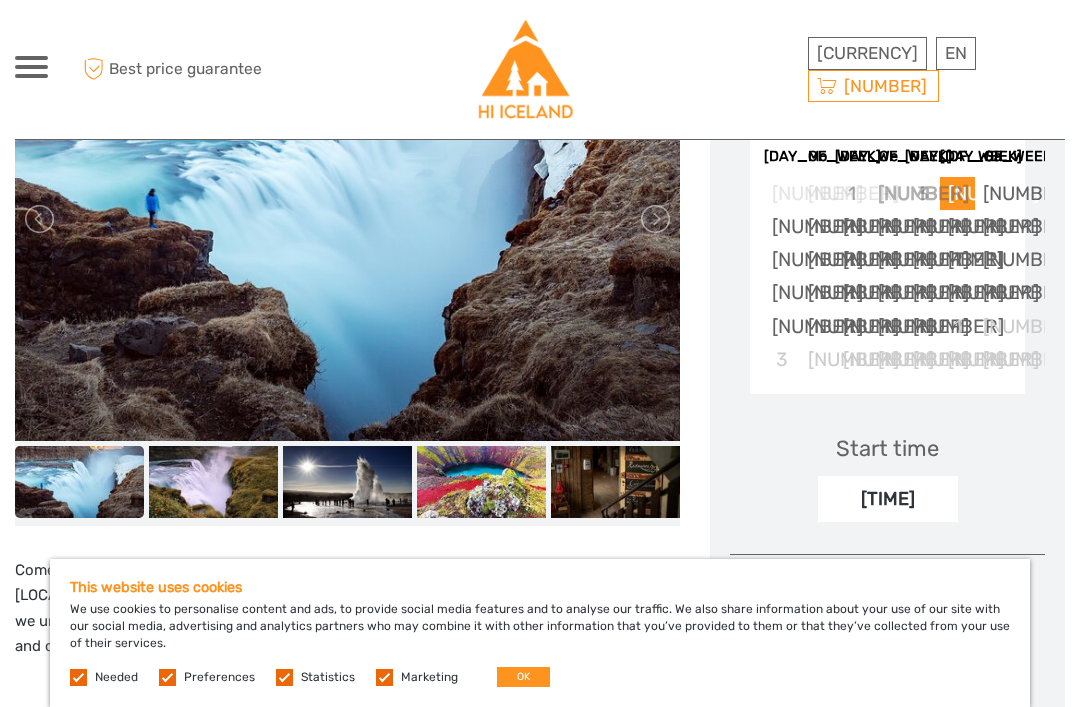 scroll, scrollTop: 440, scrollLeft: 0, axis: vertical 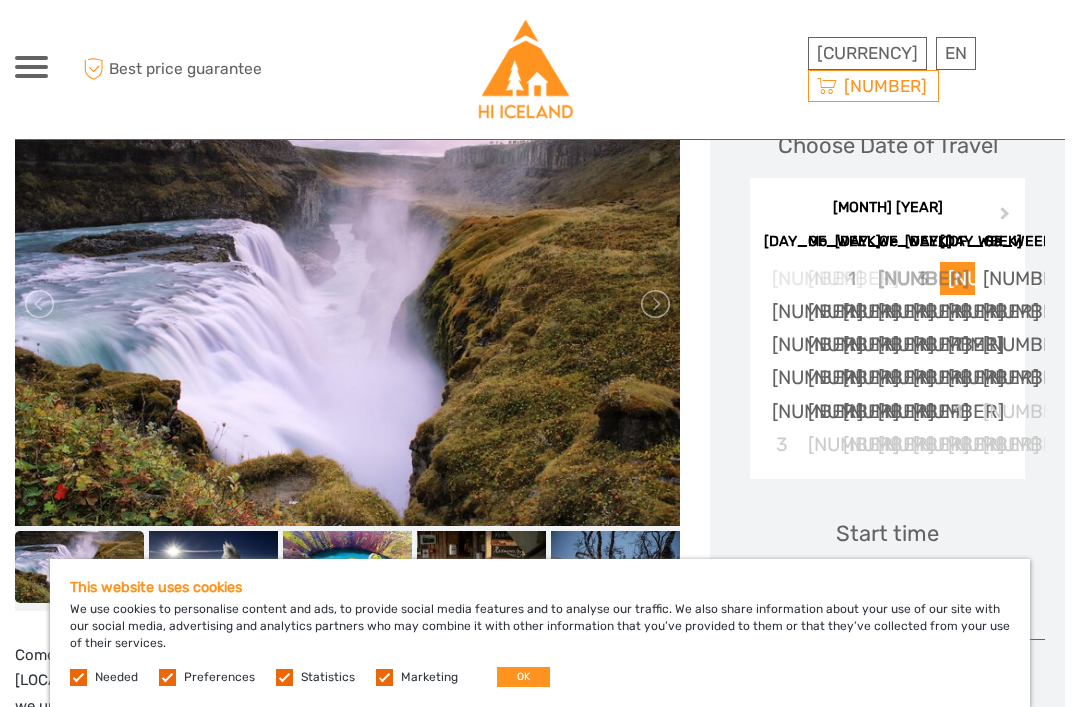 click at bounding box center [654, 304] 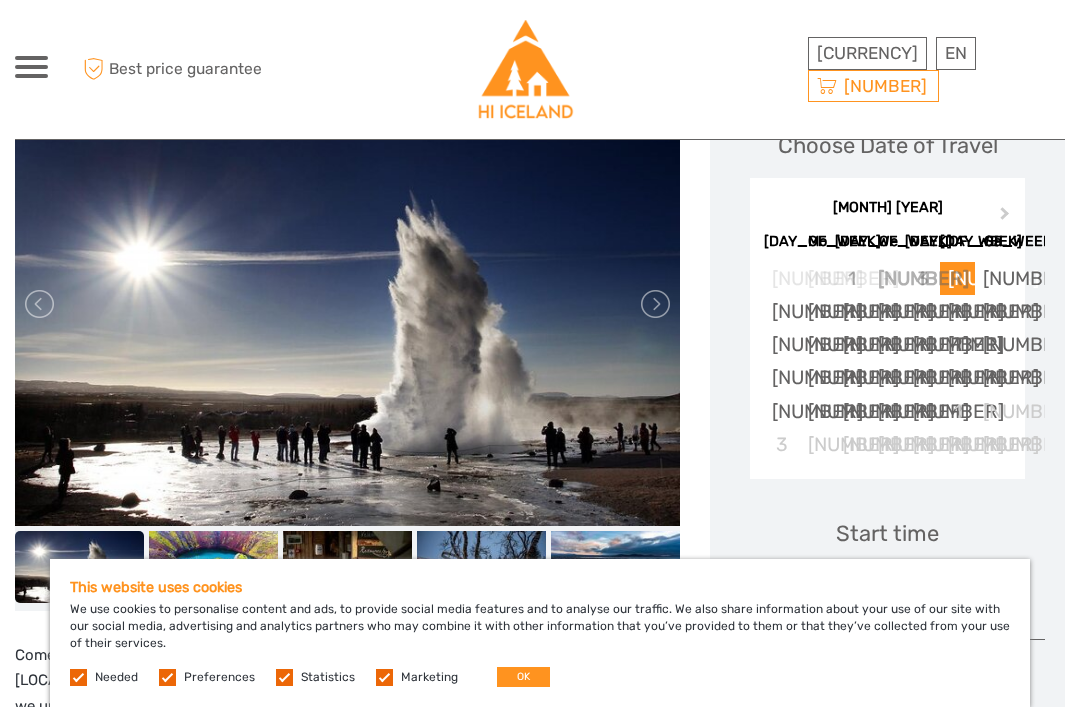 click at bounding box center [654, 304] 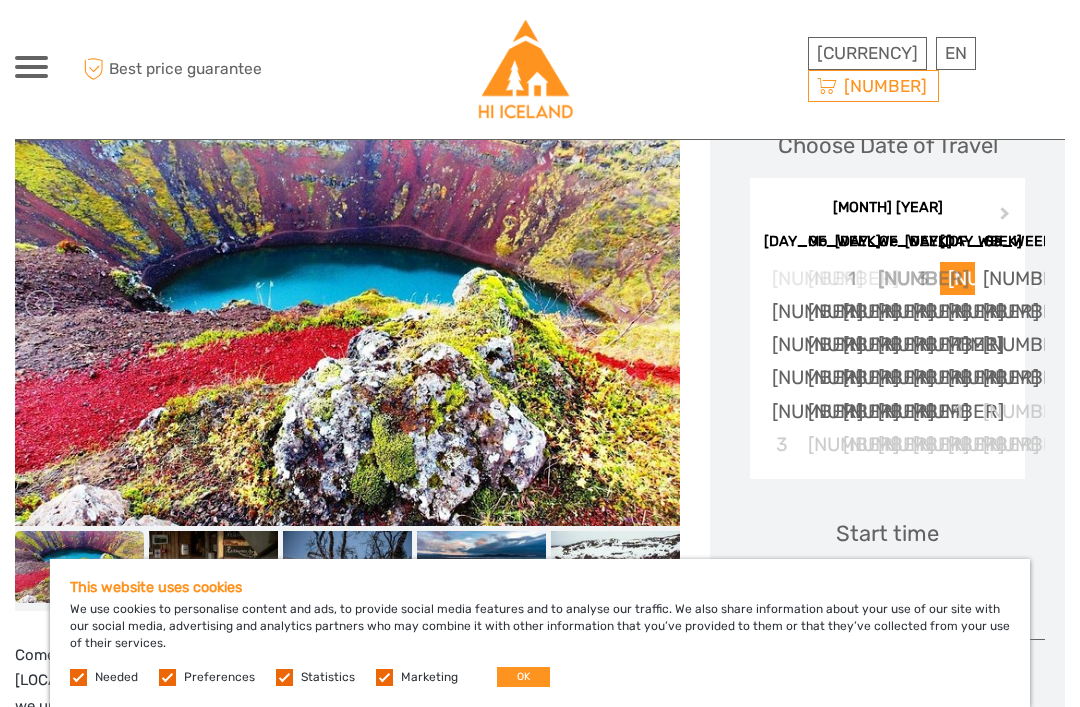 click at bounding box center (654, 304) 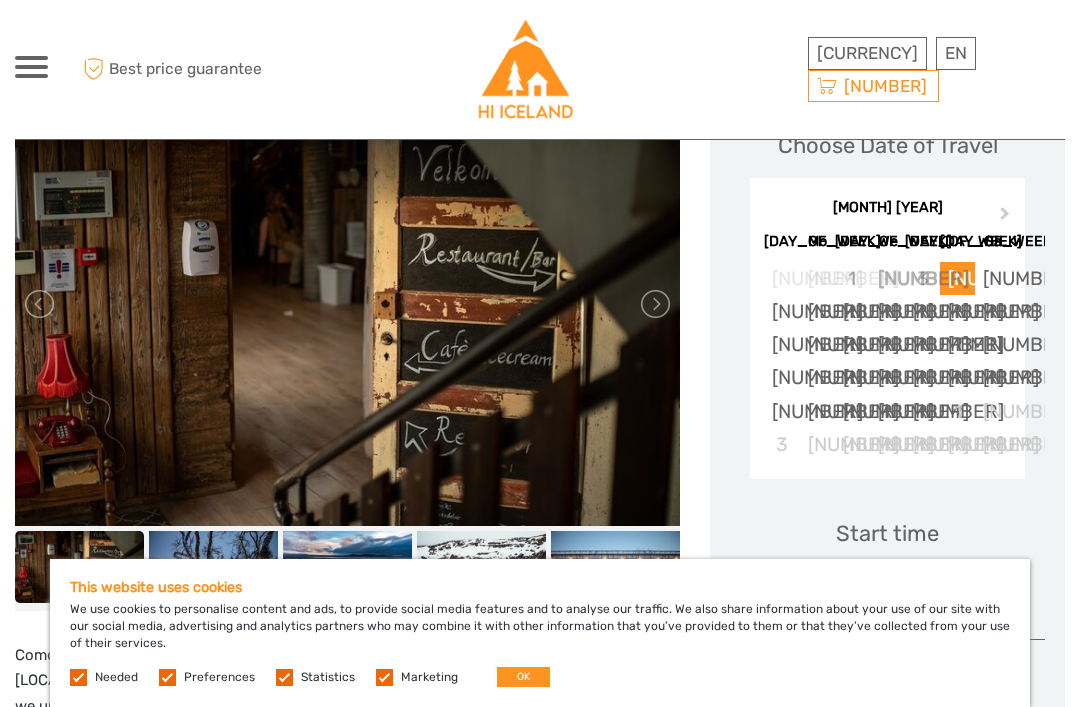 click at bounding box center (654, 304) 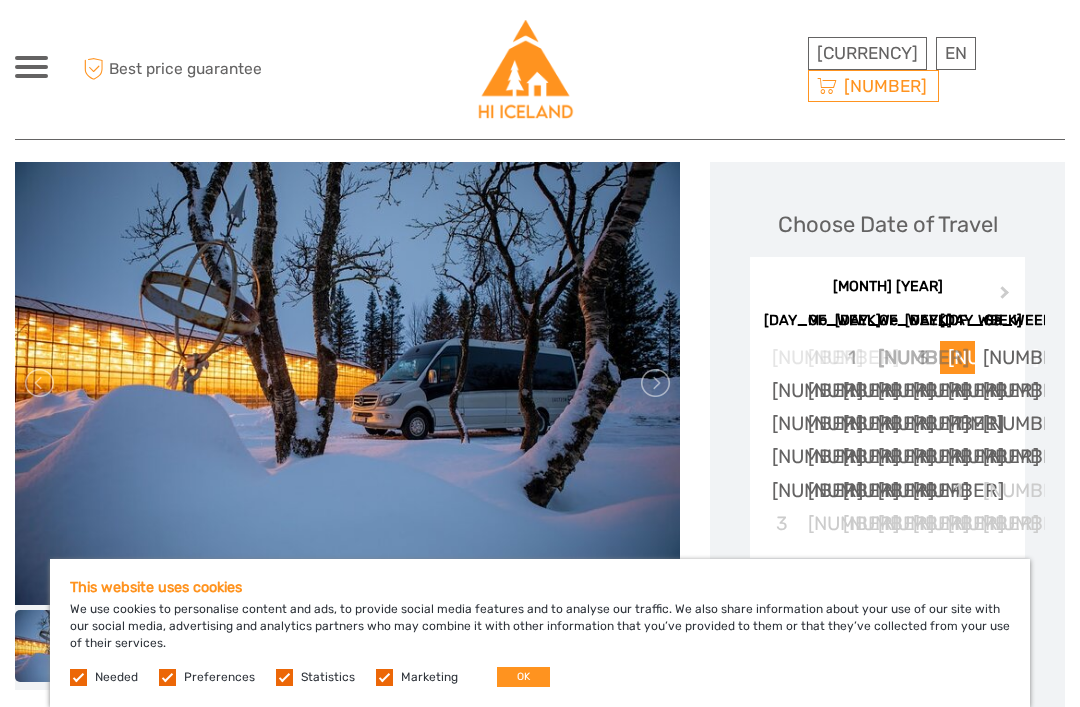 scroll, scrollTop: 0, scrollLeft: 0, axis: both 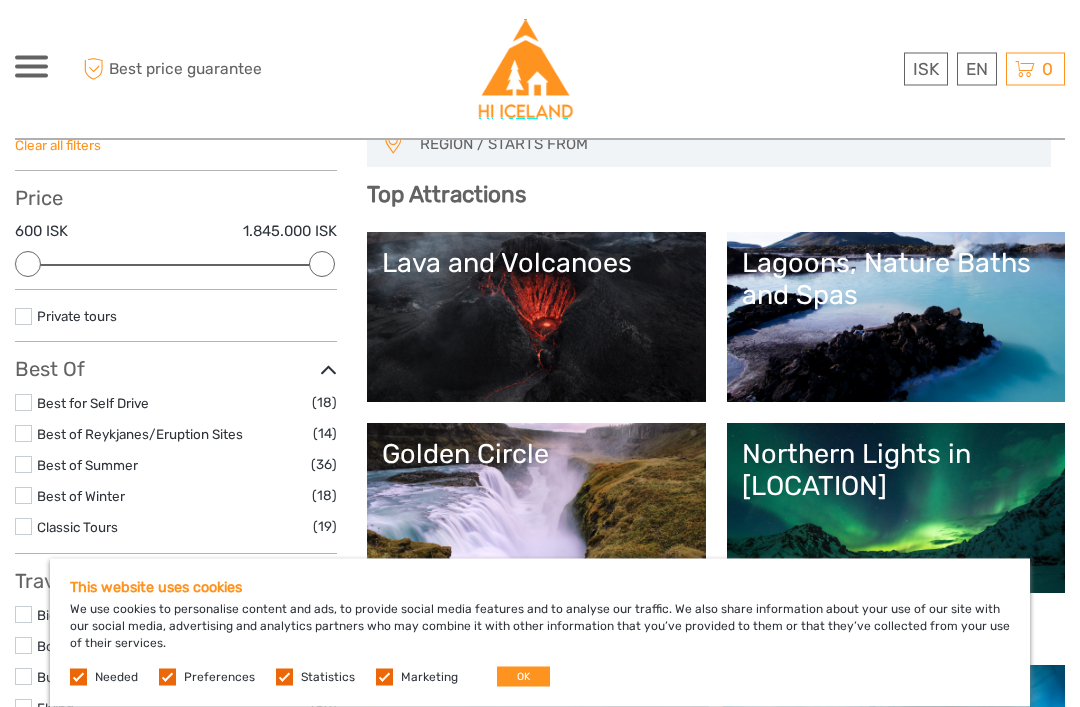 click on "Lagoons, Nature Baths and Spas" at bounding box center (896, 318) 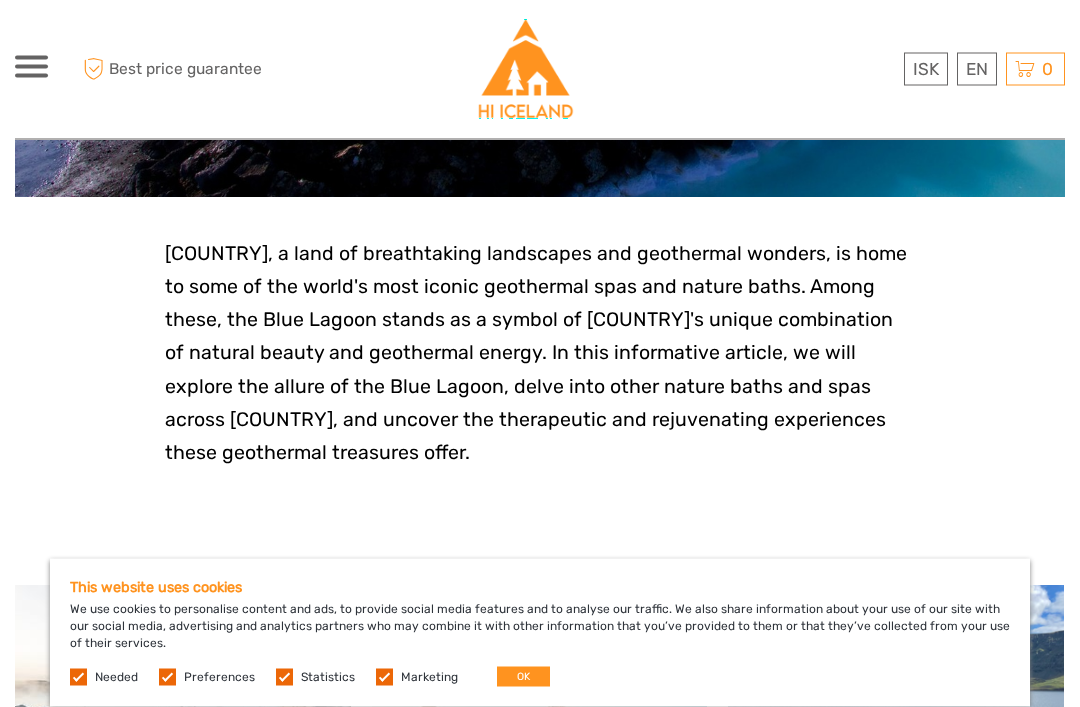 scroll, scrollTop: 581, scrollLeft: 0, axis: vertical 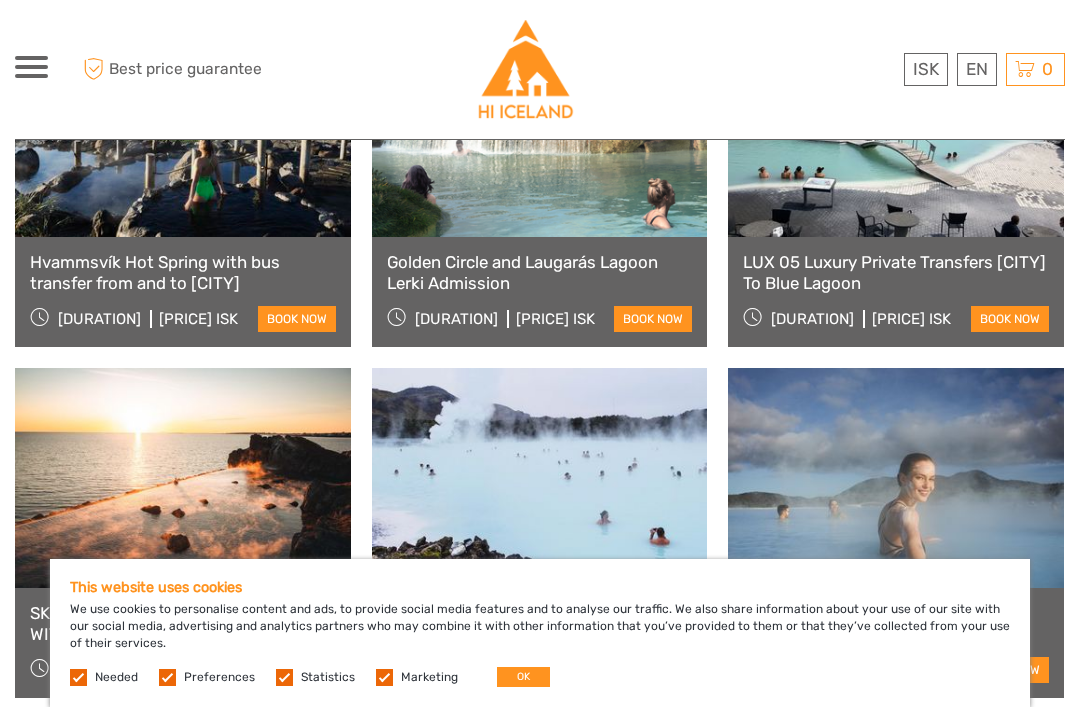 click on "book now" at bounding box center [653, 319] 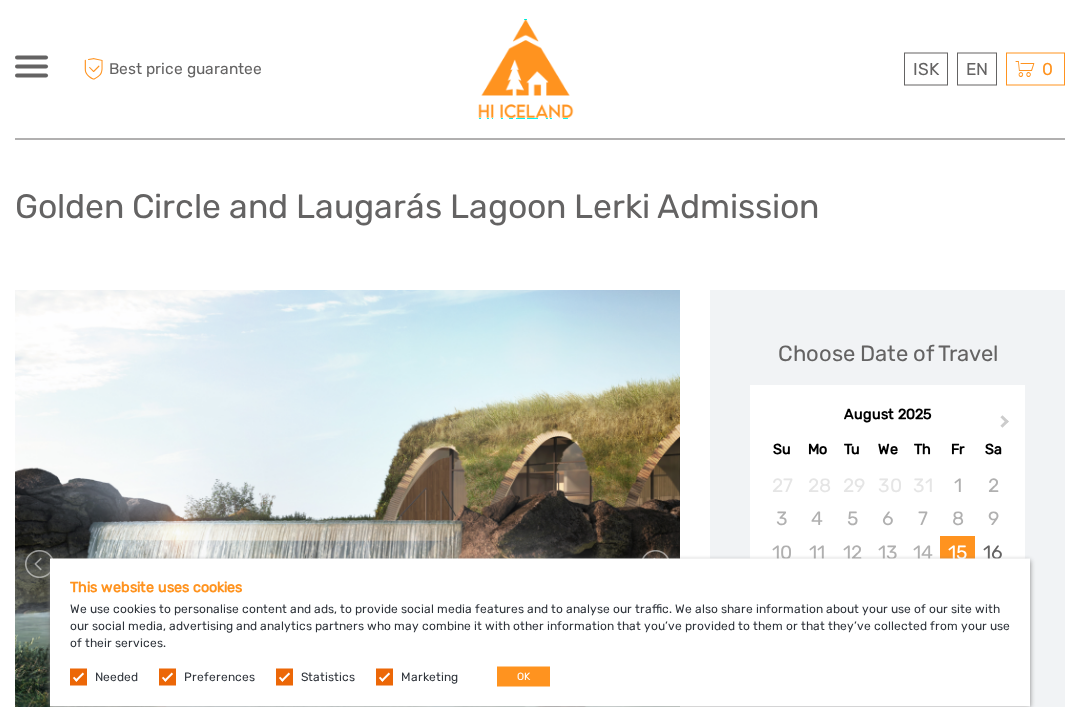 scroll, scrollTop: 360, scrollLeft: 0, axis: vertical 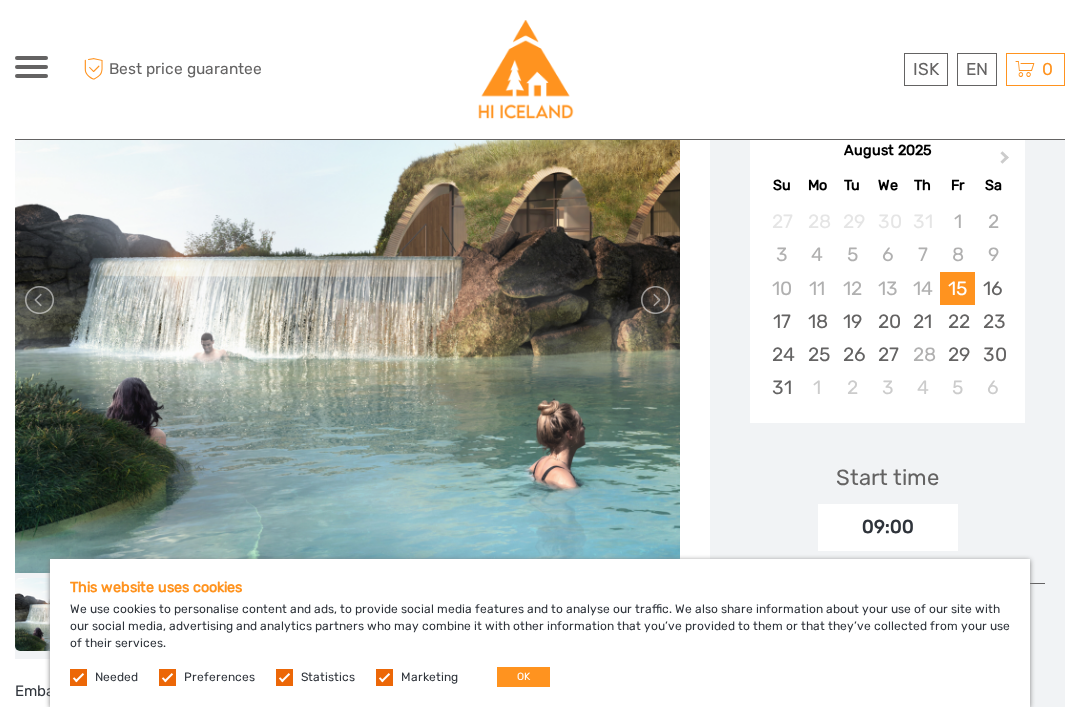 click at bounding box center (654, 300) 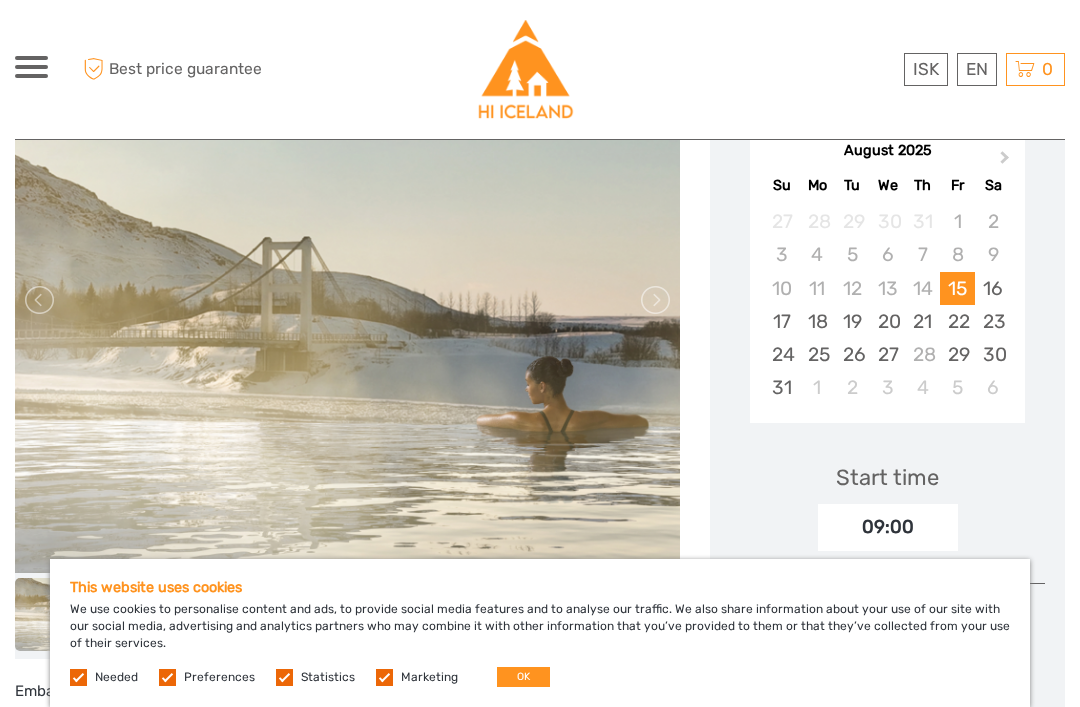 click at bounding box center (654, 300) 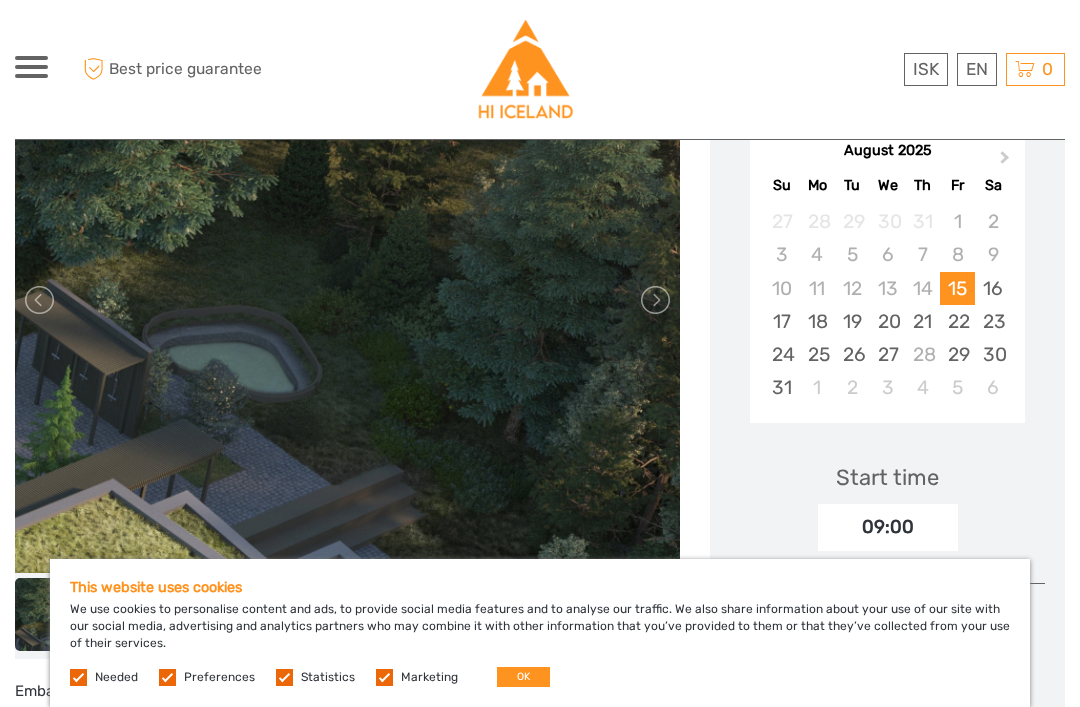 click at bounding box center [654, 300] 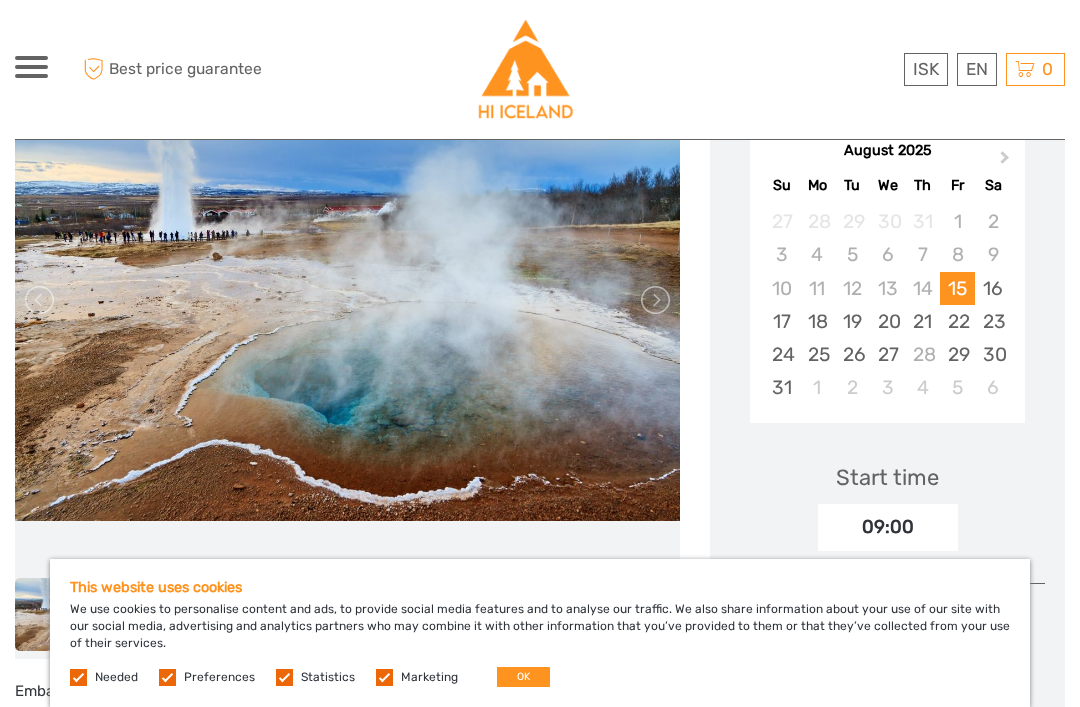 click at bounding box center [654, 300] 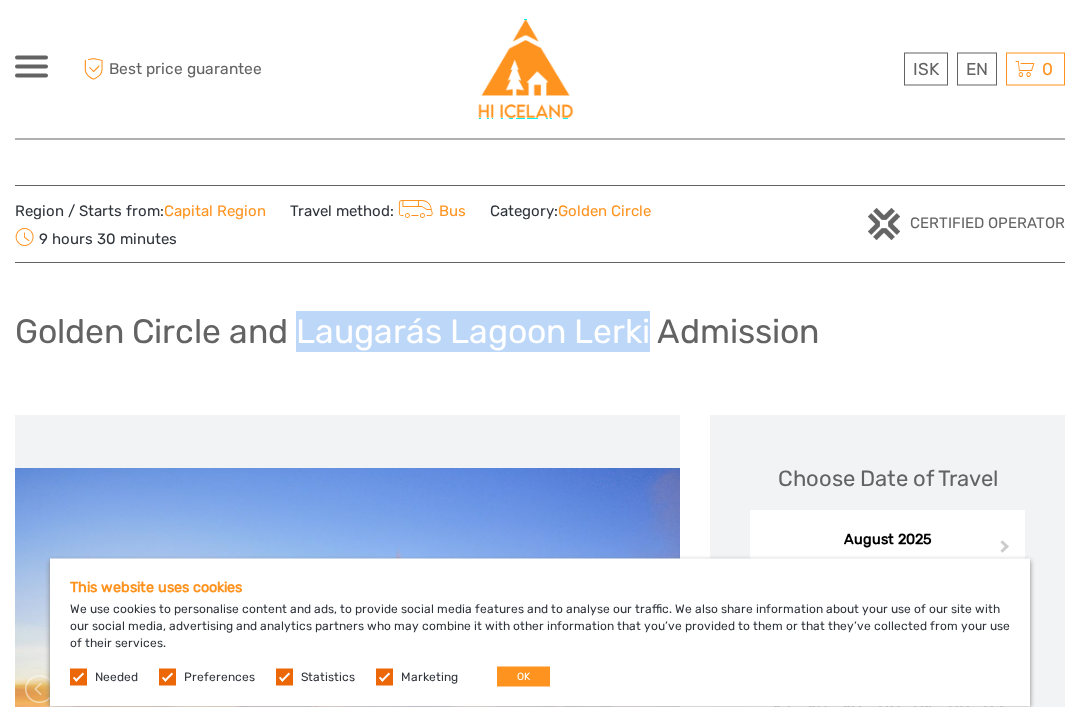 scroll, scrollTop: 3, scrollLeft: 0, axis: vertical 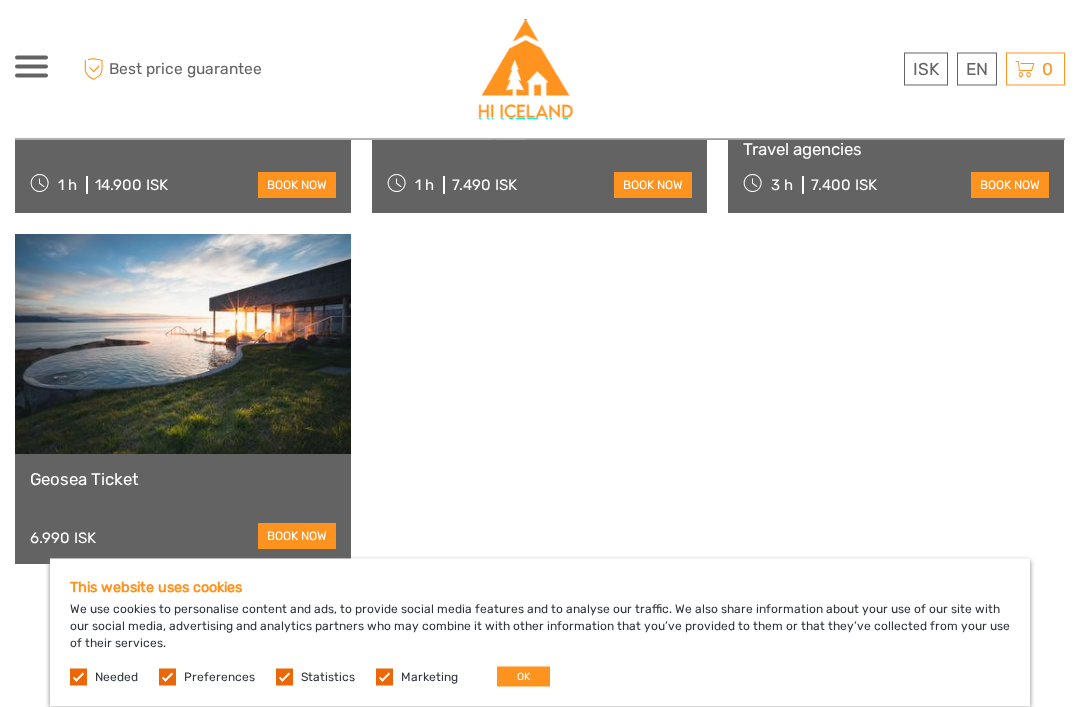 click on "book now" at bounding box center [297, 537] 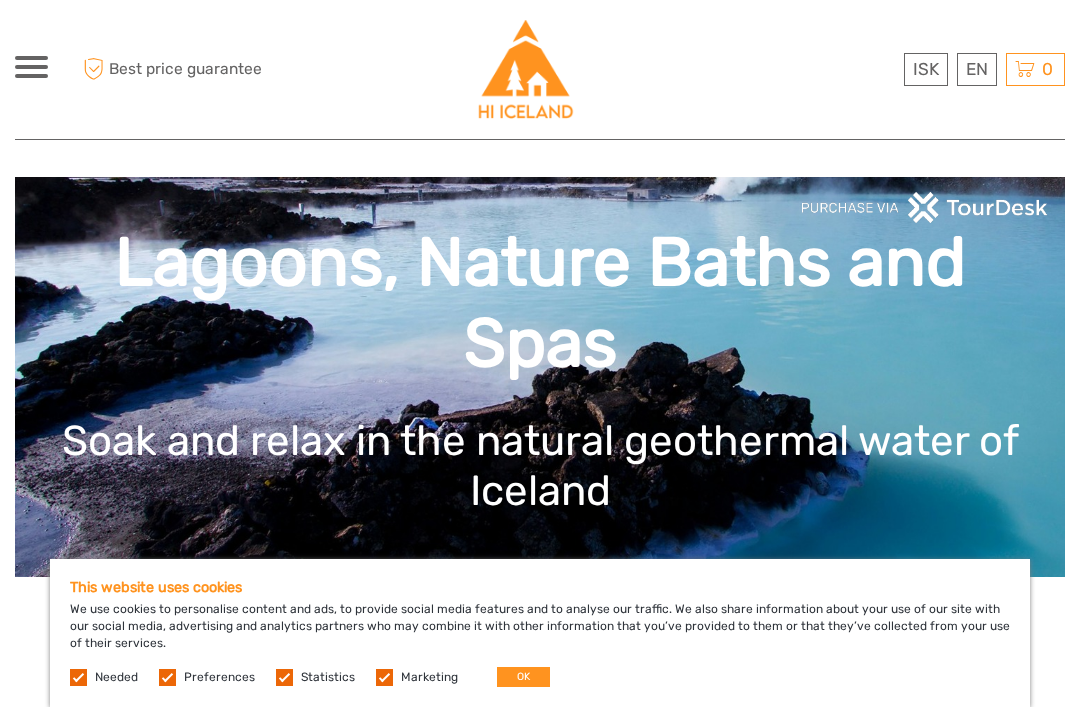 scroll, scrollTop: 0, scrollLeft: 0, axis: both 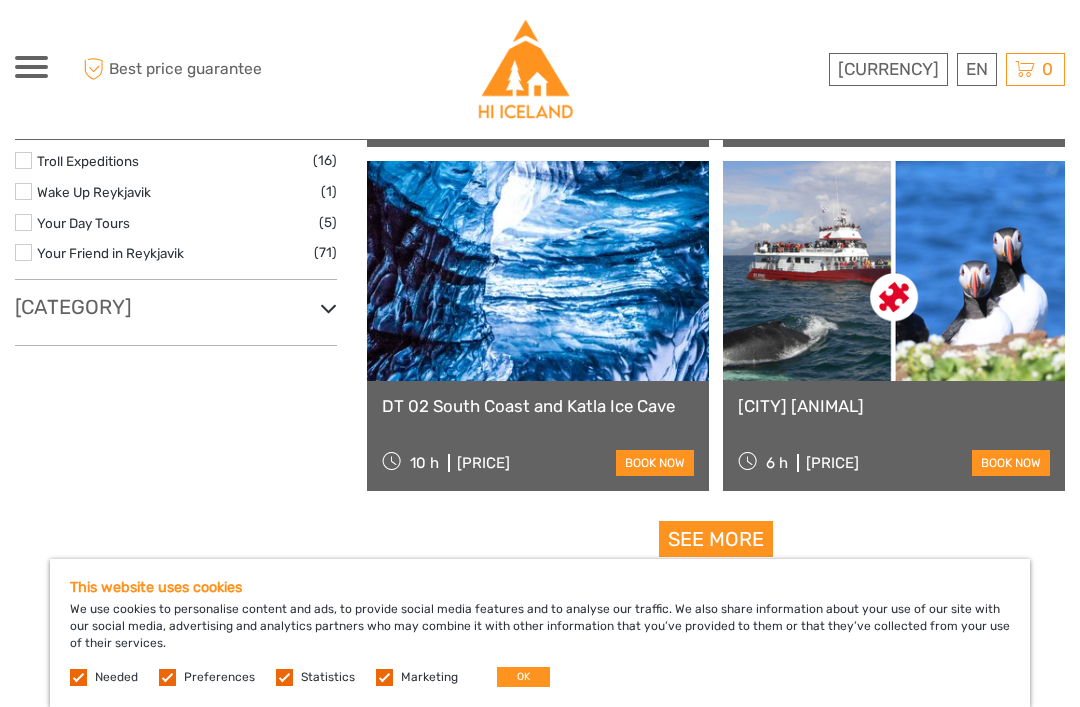 click on "REGION / STARTS FROM
[REGION]
[REGION]
[REGION]
[REGION]
[REGION] / [CITY]
[REGION]
[REGION]
[REGION]
[REGION]
Top Attractions
Lava and Volcanoes
Lagoons, Nature Baths and Spas
Golden Circle
Northern Lights in Iceland
Lagoons, Nature Baths and Spas" at bounding box center [716, -1303] 